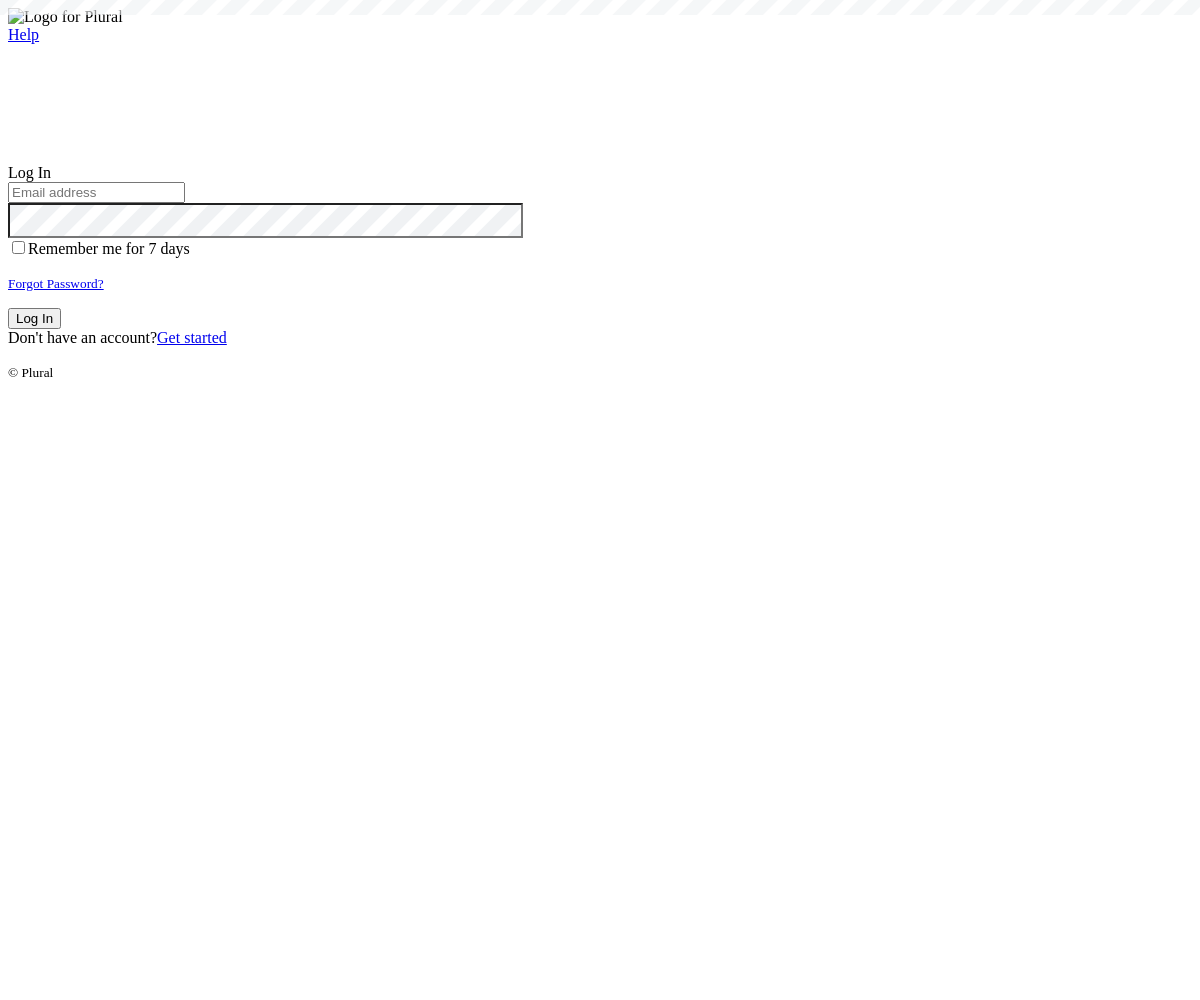 scroll, scrollTop: 0, scrollLeft: 0, axis: both 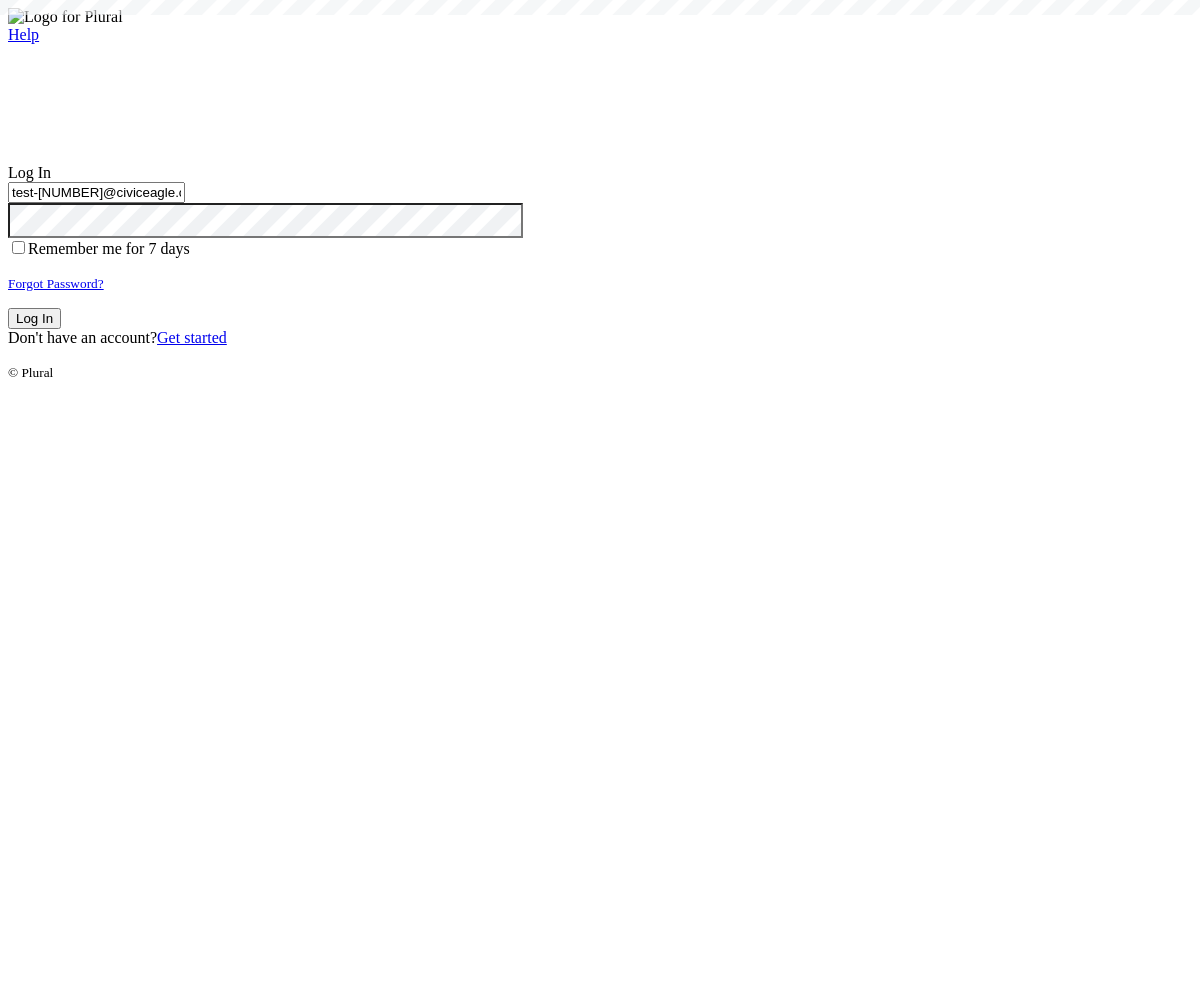 type on "test-1754342239-3@civiceagle.com" 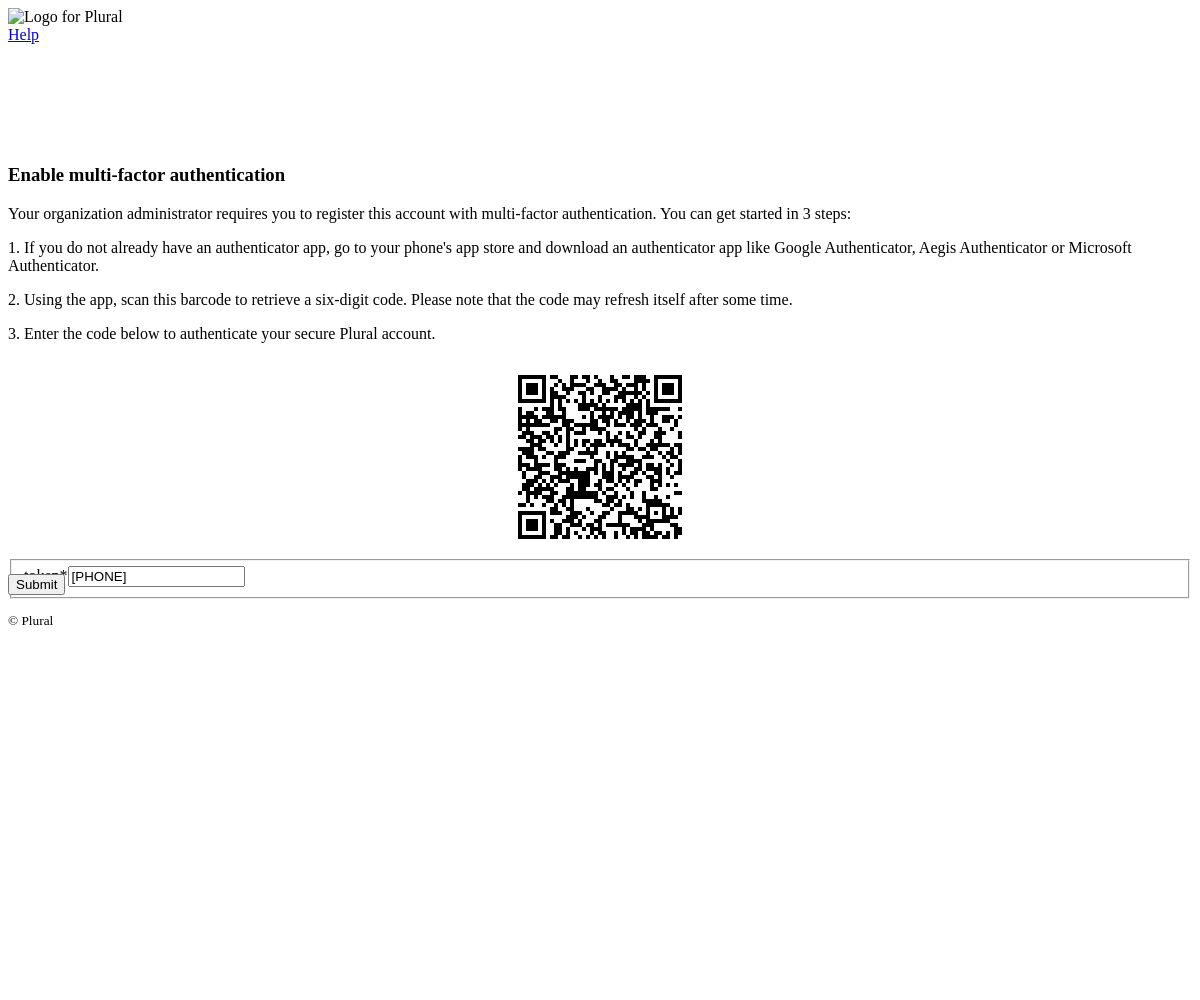 type on "715339" 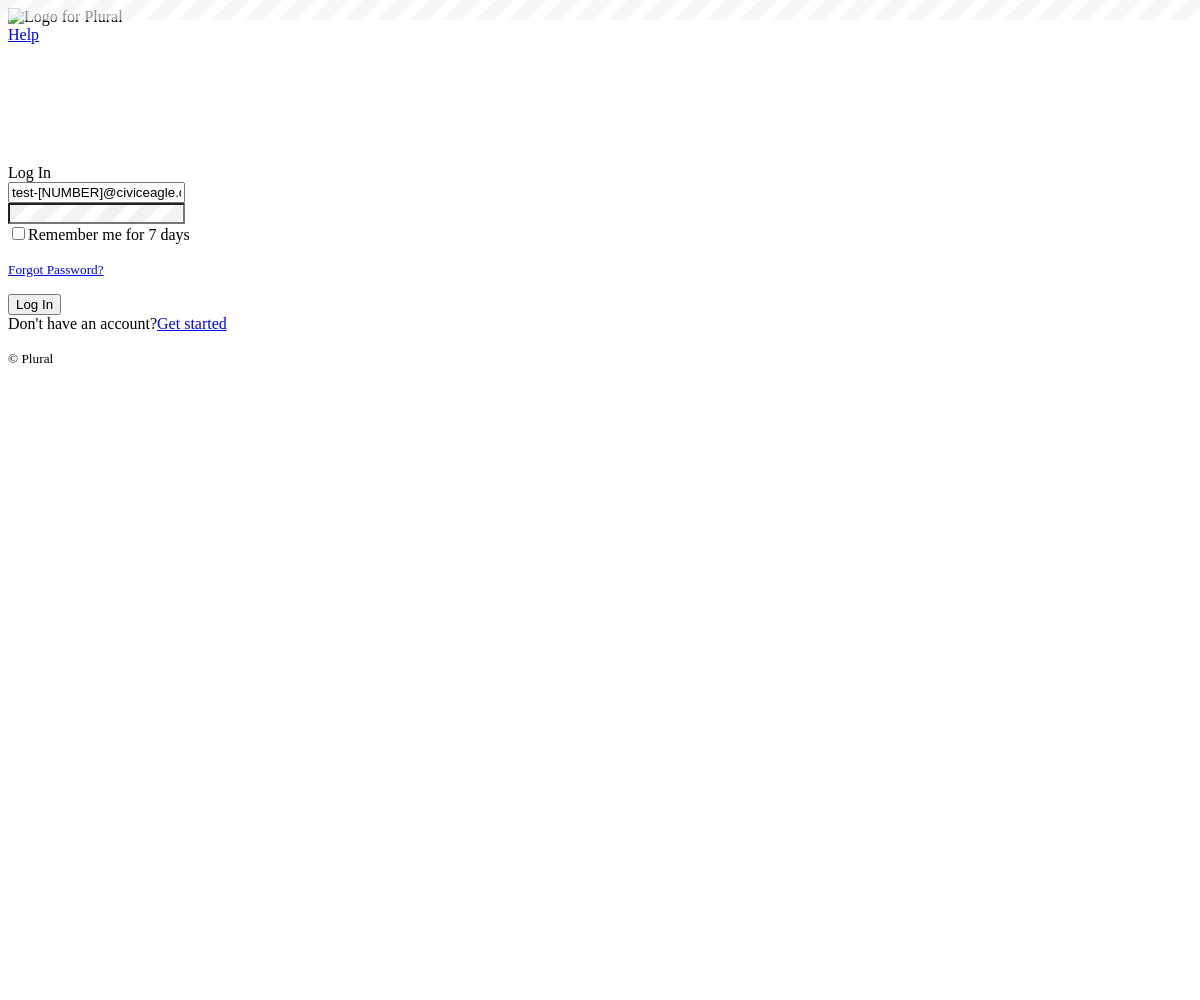 type on "test-1754342239-3@civiceagle.com" 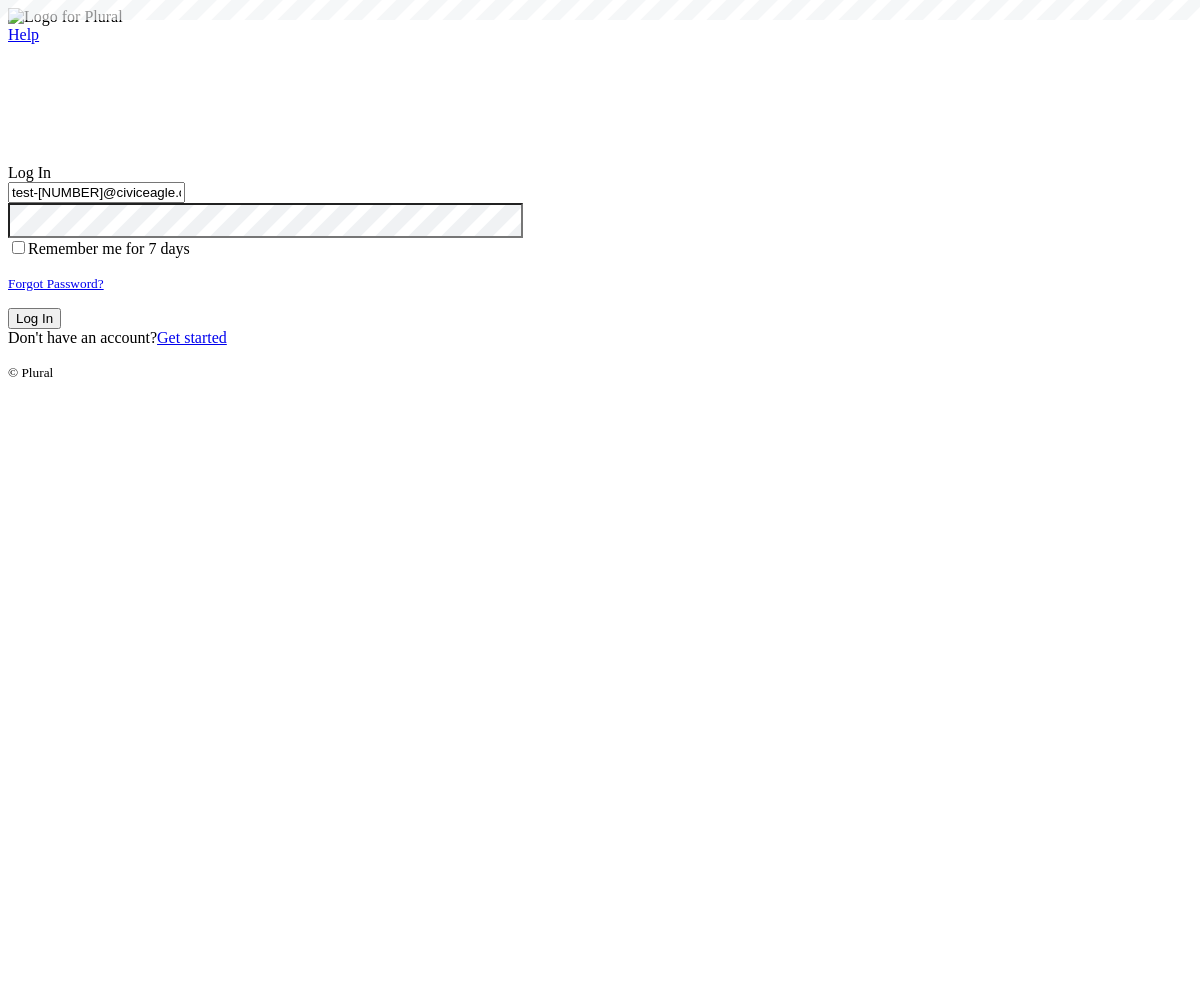 click on "Log In" at bounding box center (34, 318) 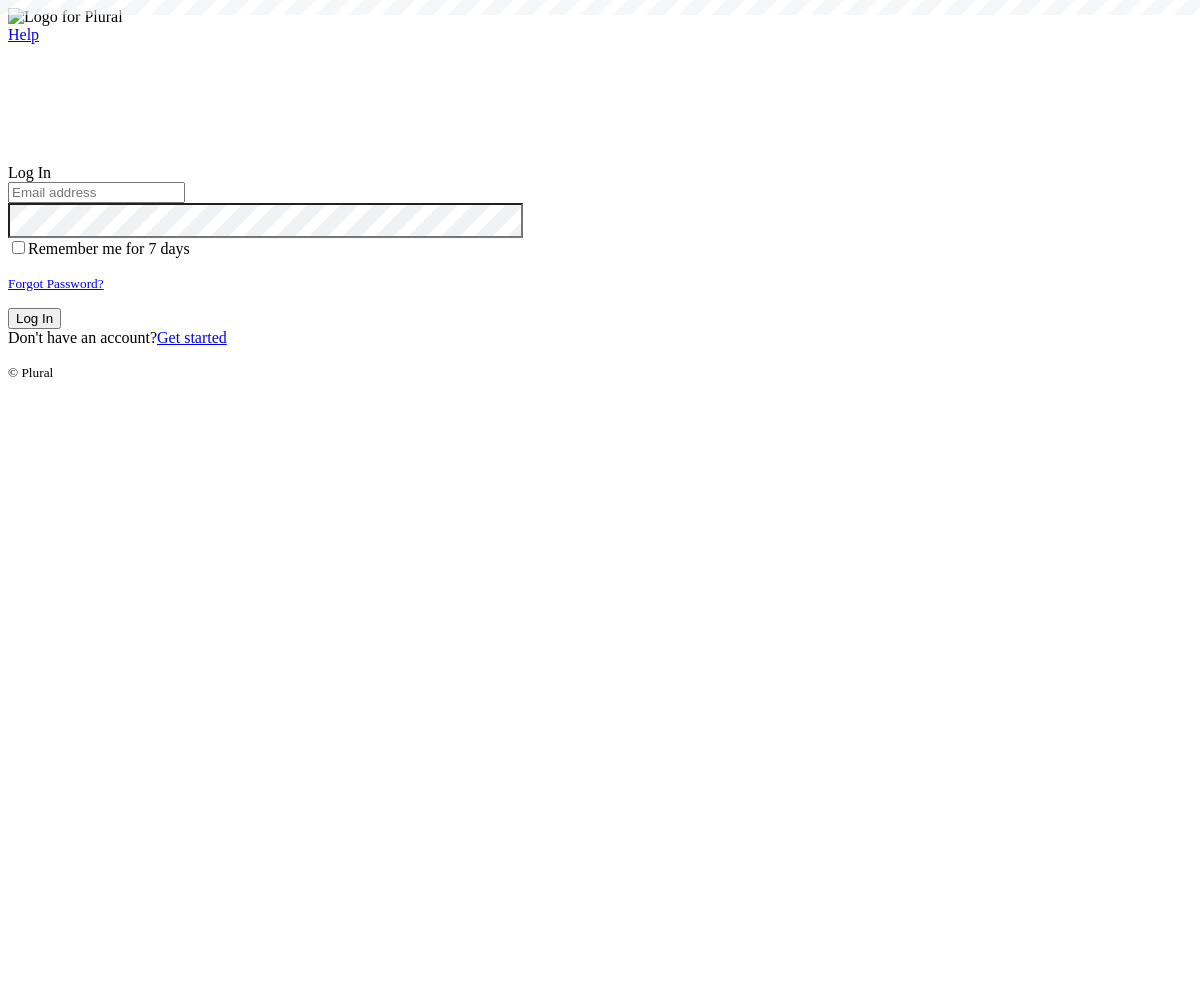 scroll, scrollTop: 0, scrollLeft: 0, axis: both 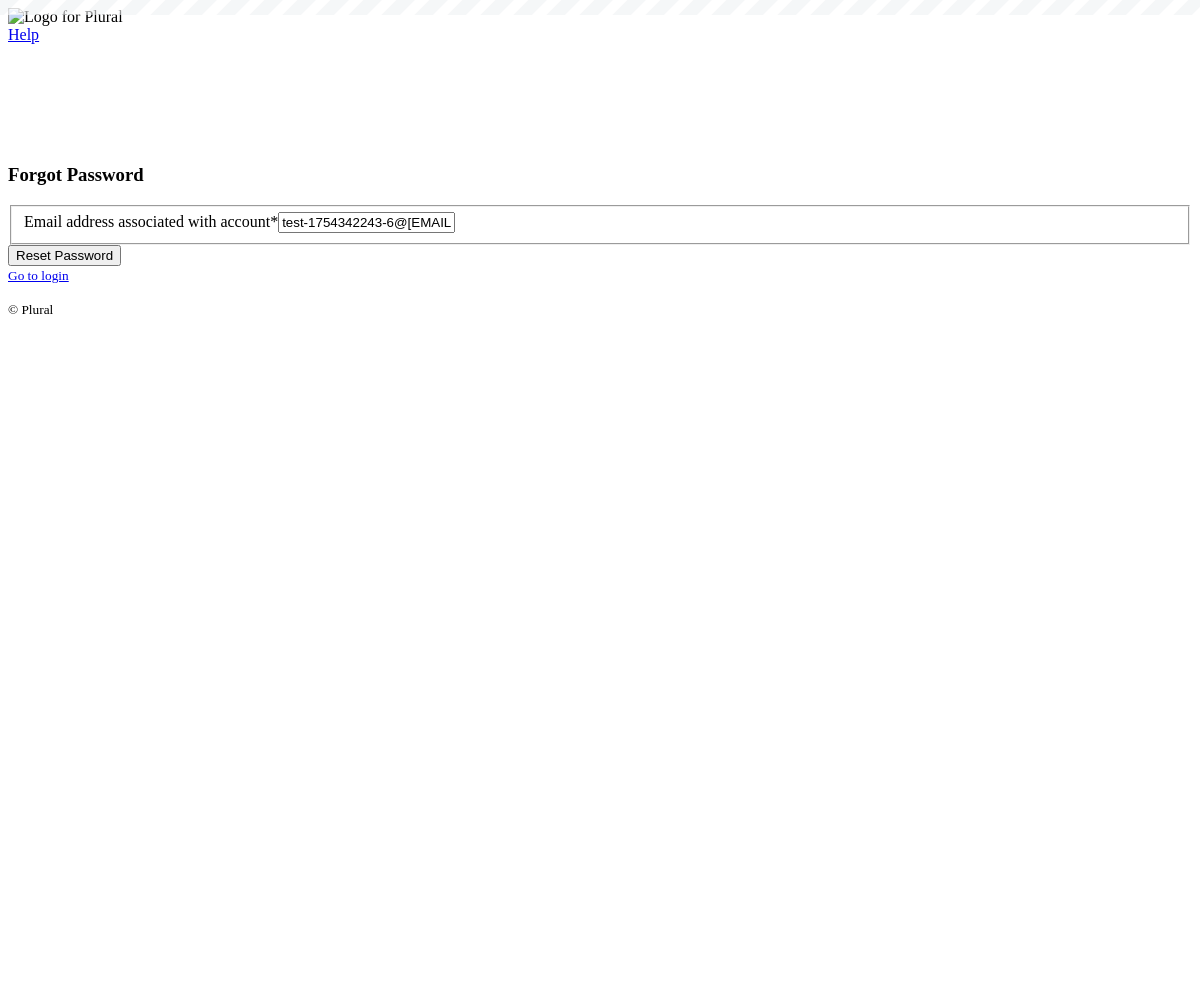 type on "test-1754342243-6@civiceagle.com" 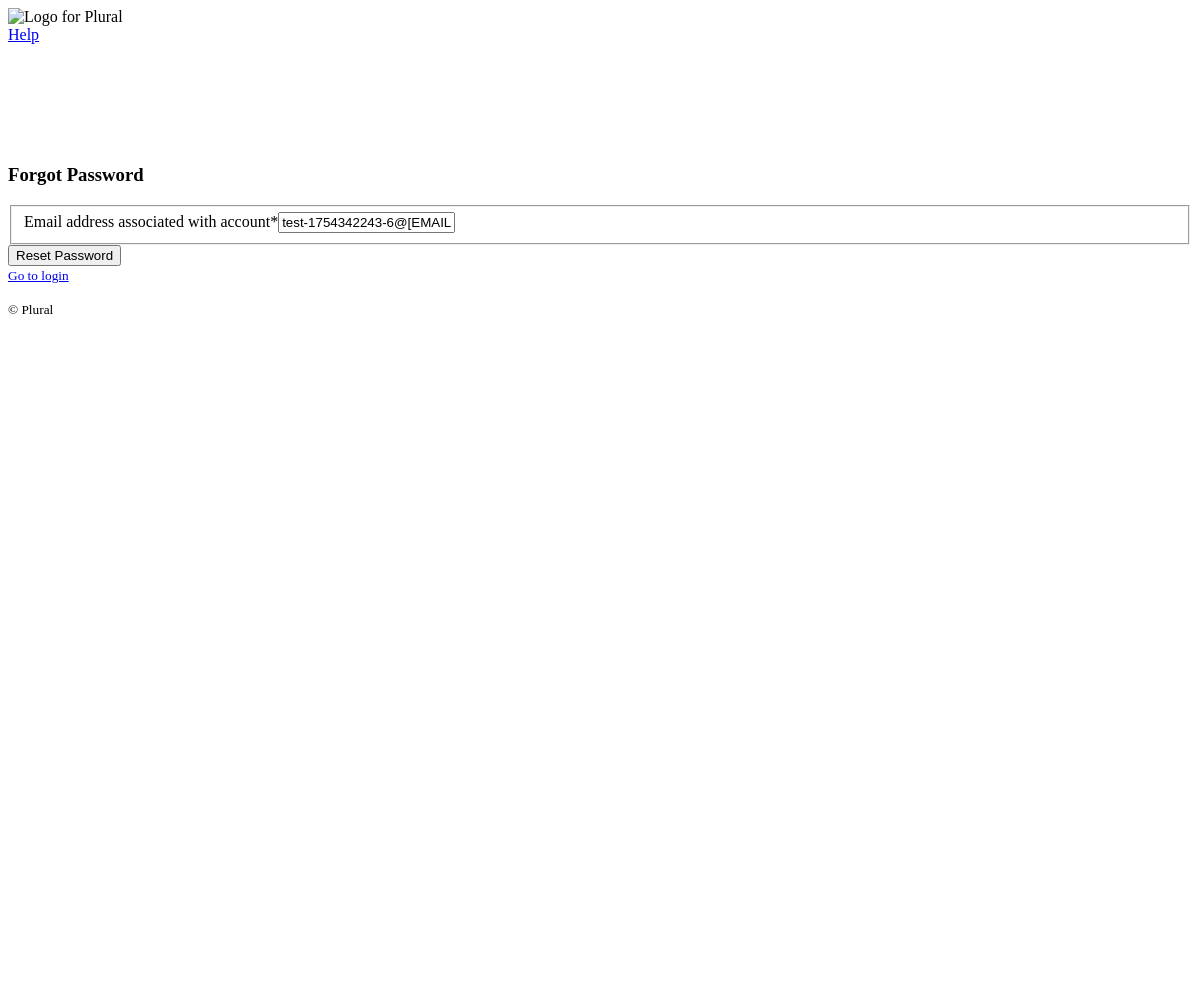 click on "Reset Password" at bounding box center [64, 255] 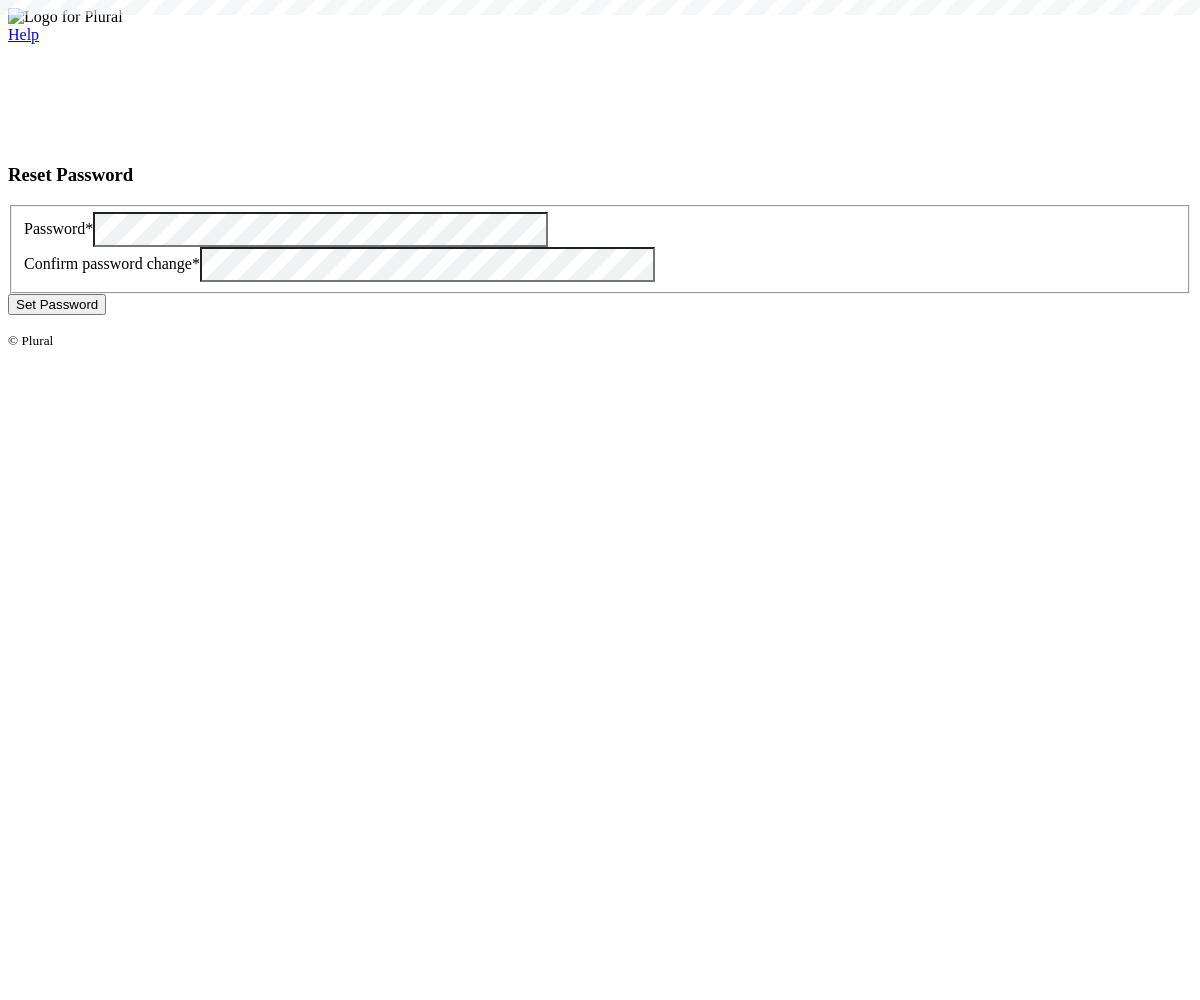scroll, scrollTop: 0, scrollLeft: 0, axis: both 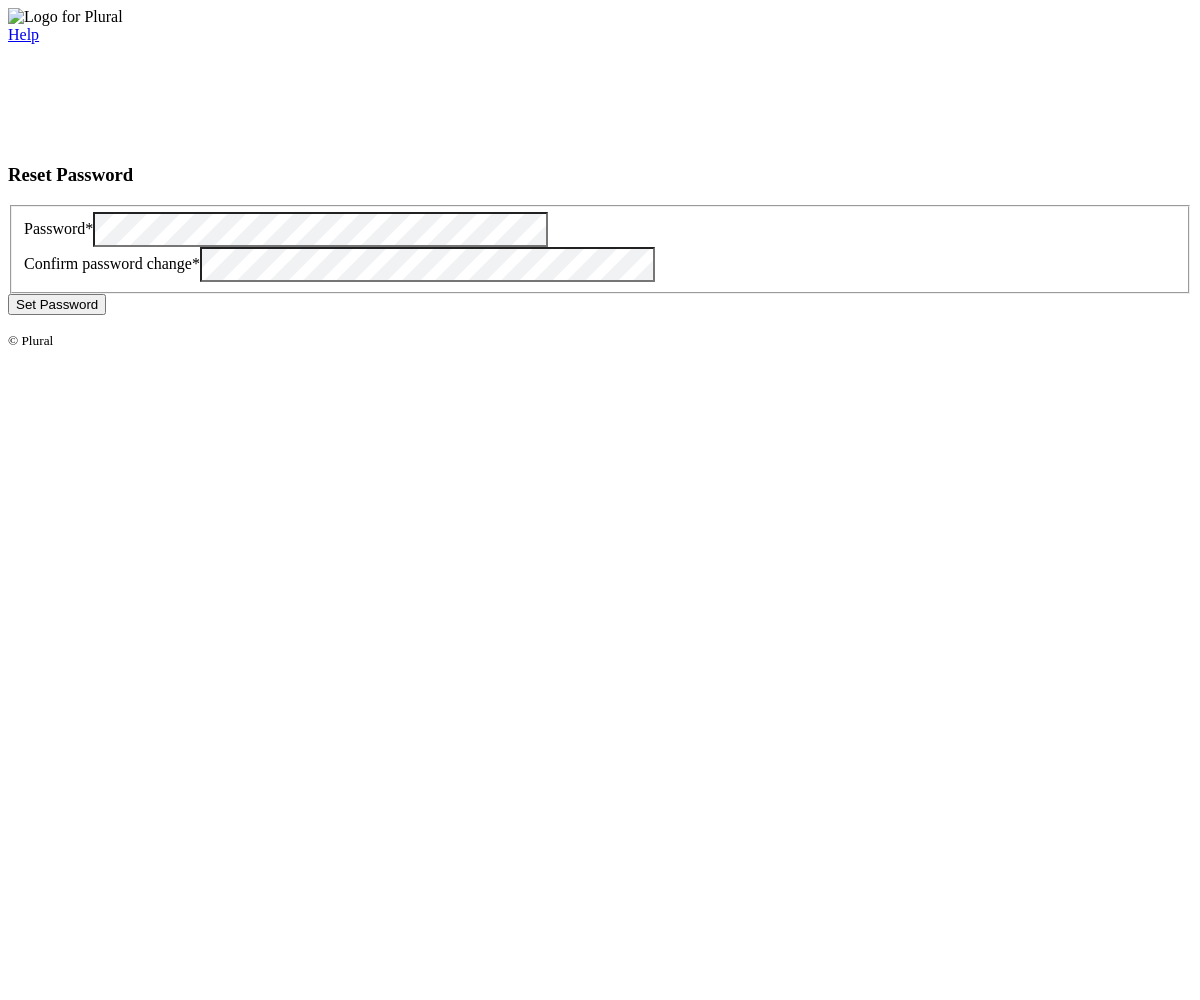 click on "Set Password" at bounding box center (57, 304) 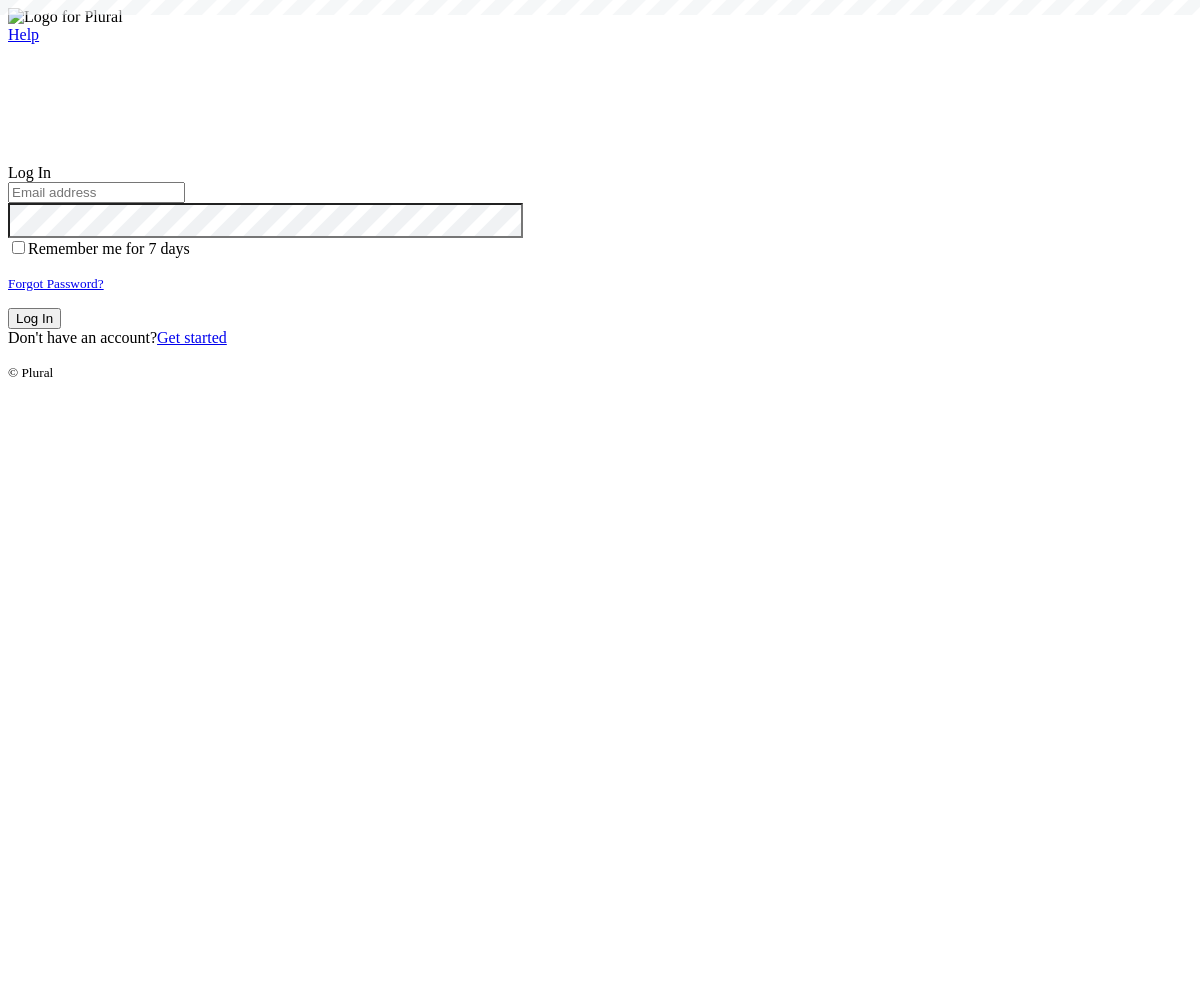 scroll, scrollTop: 0, scrollLeft: 0, axis: both 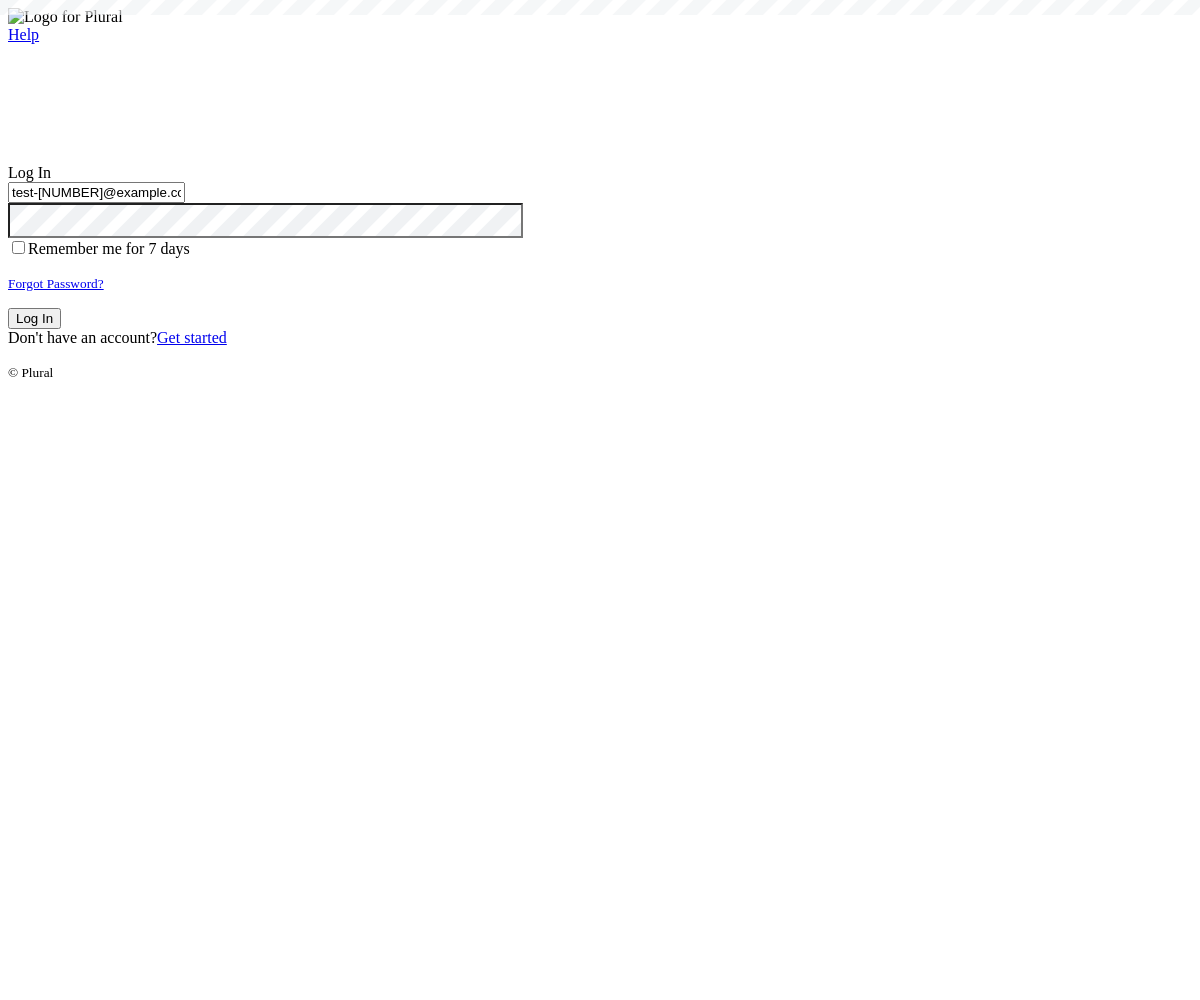 type on "test-1754342243-6@civiceagle.com" 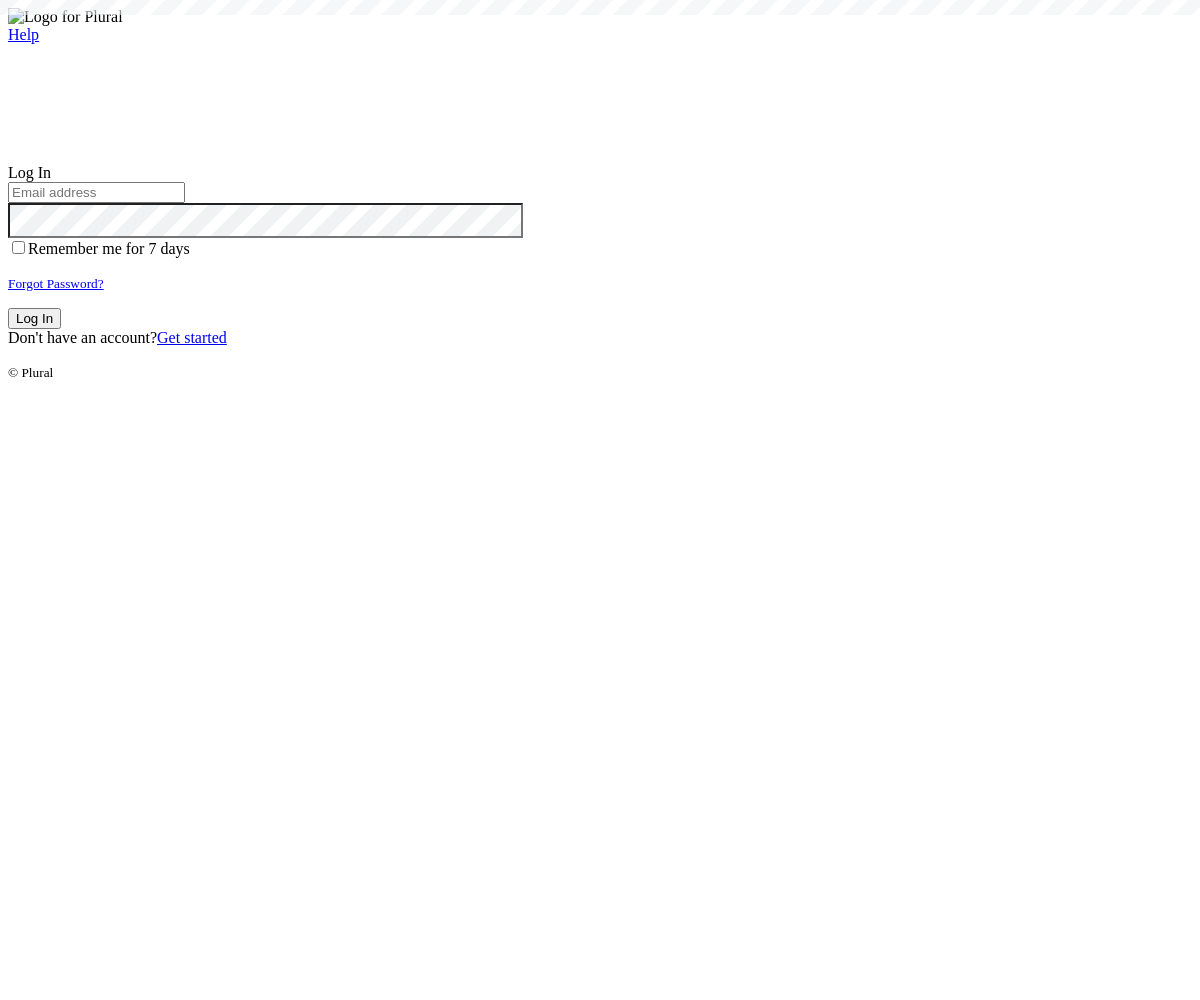 scroll, scrollTop: 0, scrollLeft: 0, axis: both 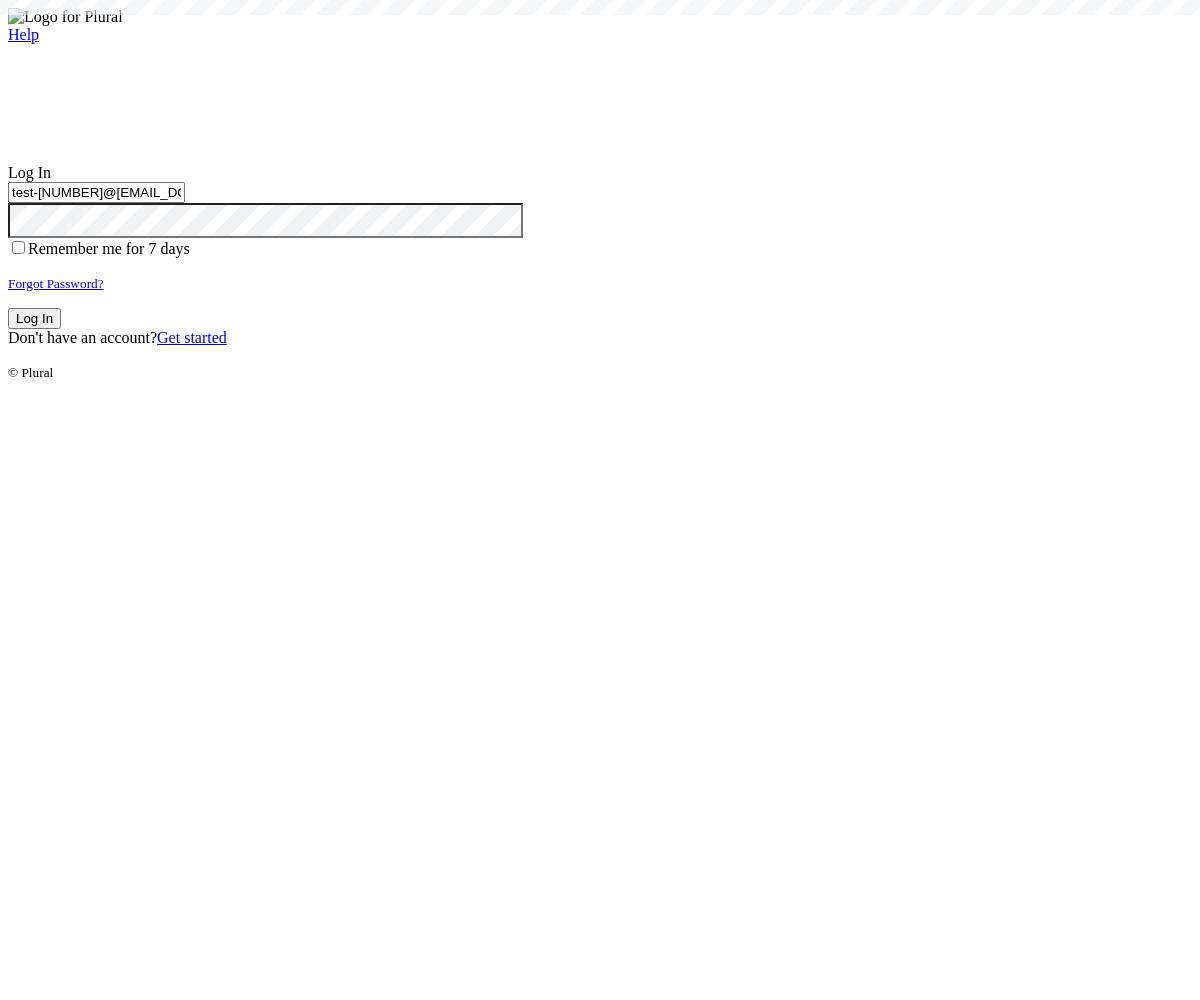 type on "test-[NUMBER]@[EMAIL_DOMAIN]" 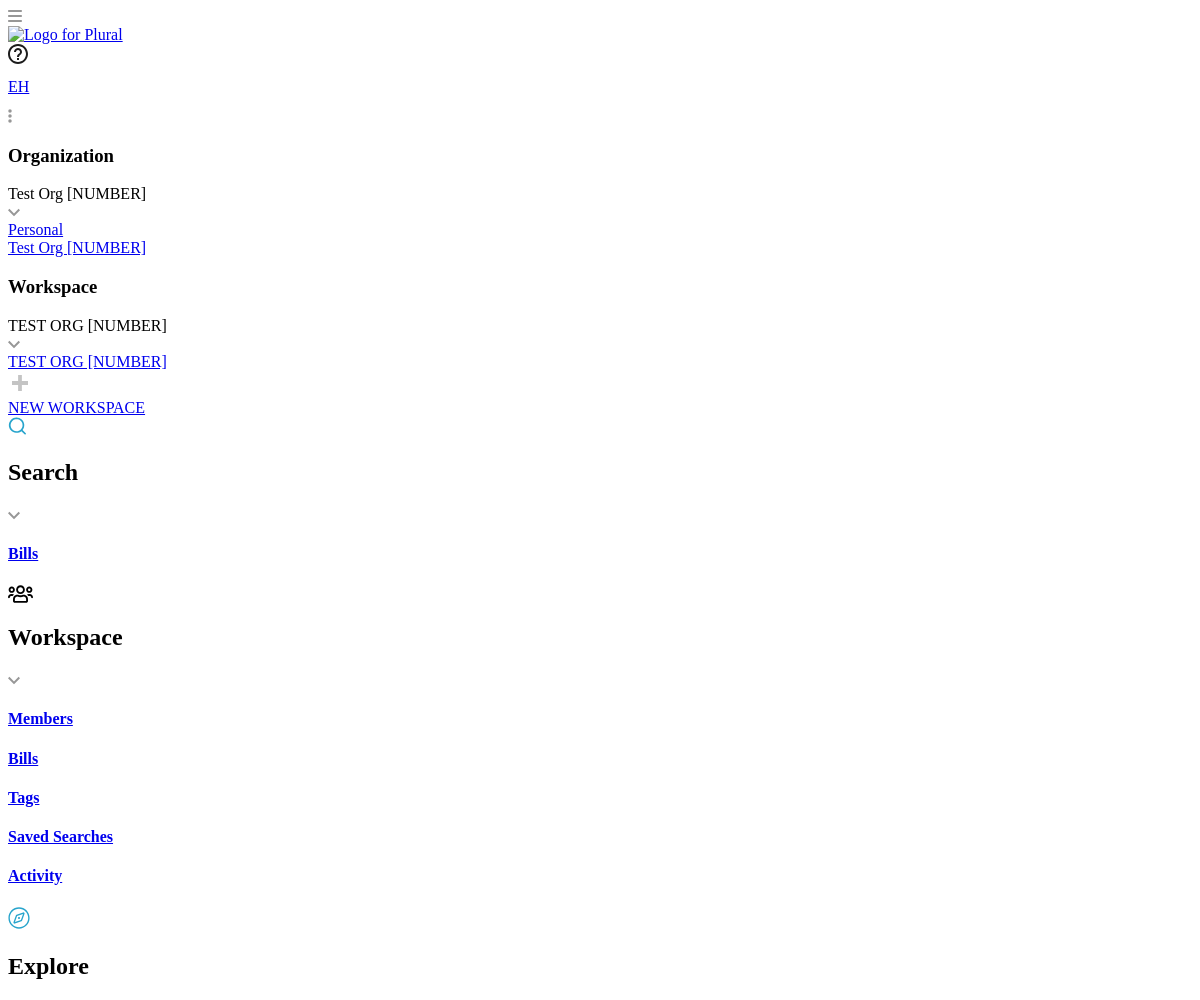 click on "California Financing Law: enforcement and penalties." at bounding box center [600, 2225] 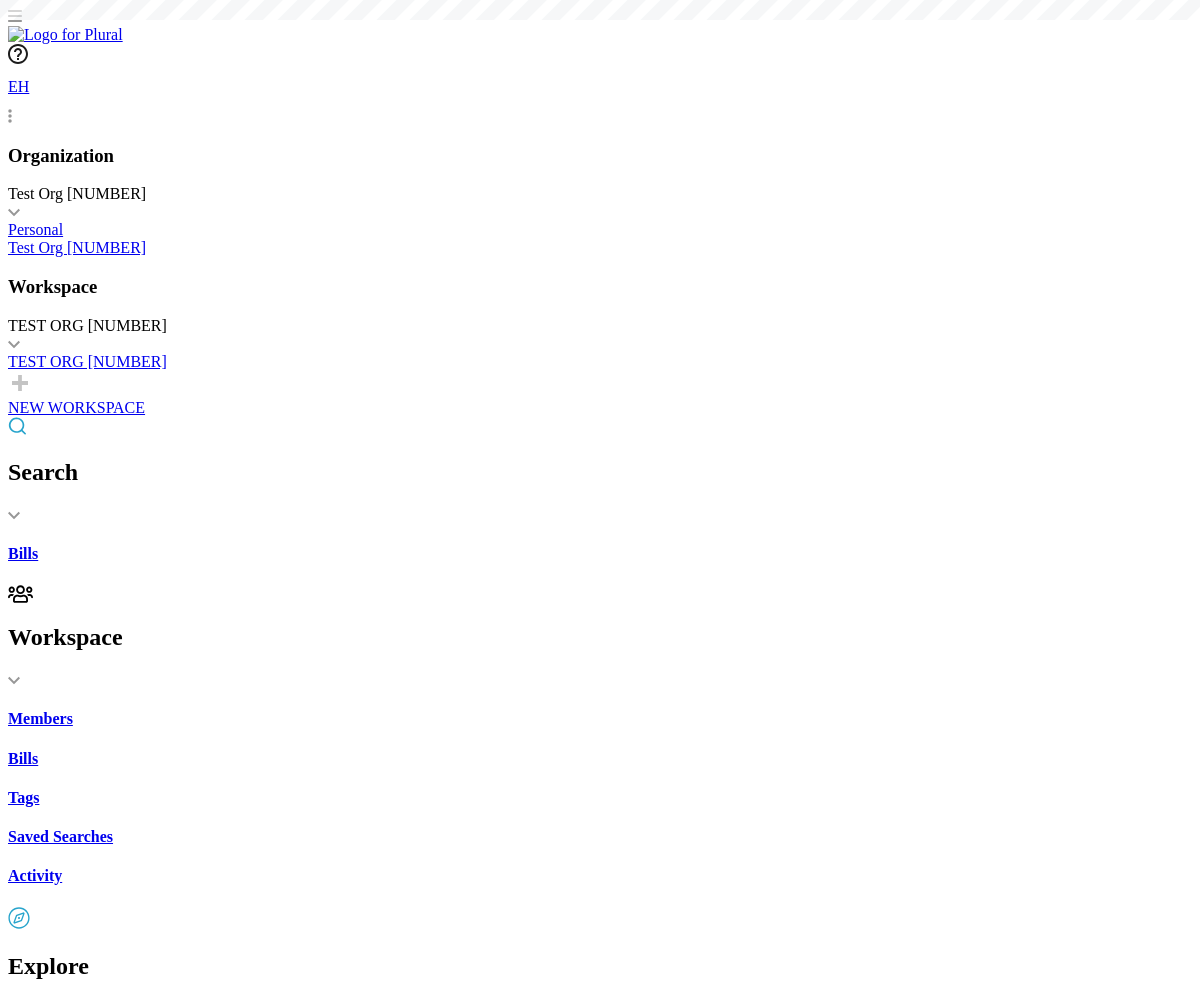 click on "Share" at bounding box center [47, 1707] 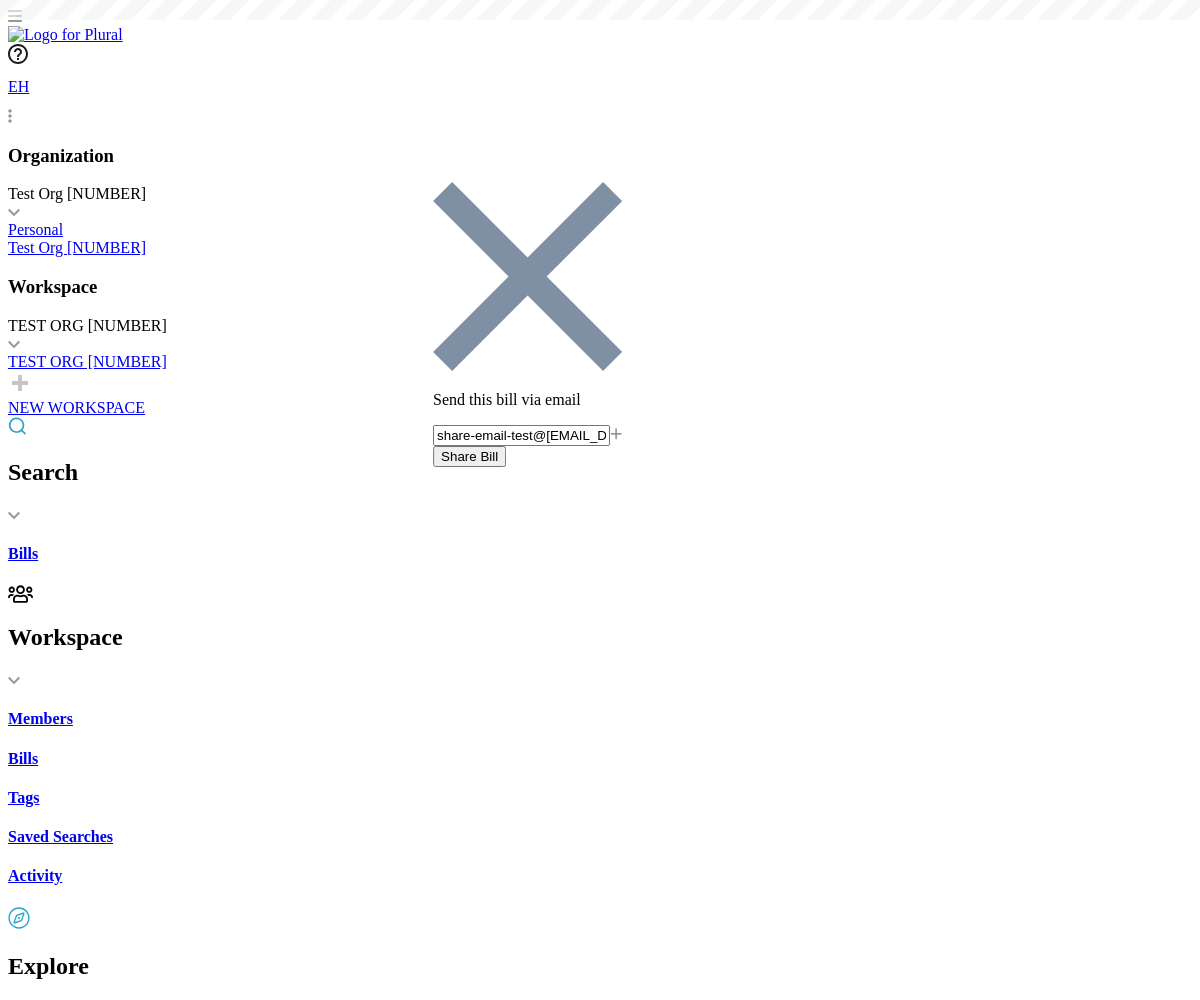 type on "share-email-test@[EMAIL_DOMAIN]" 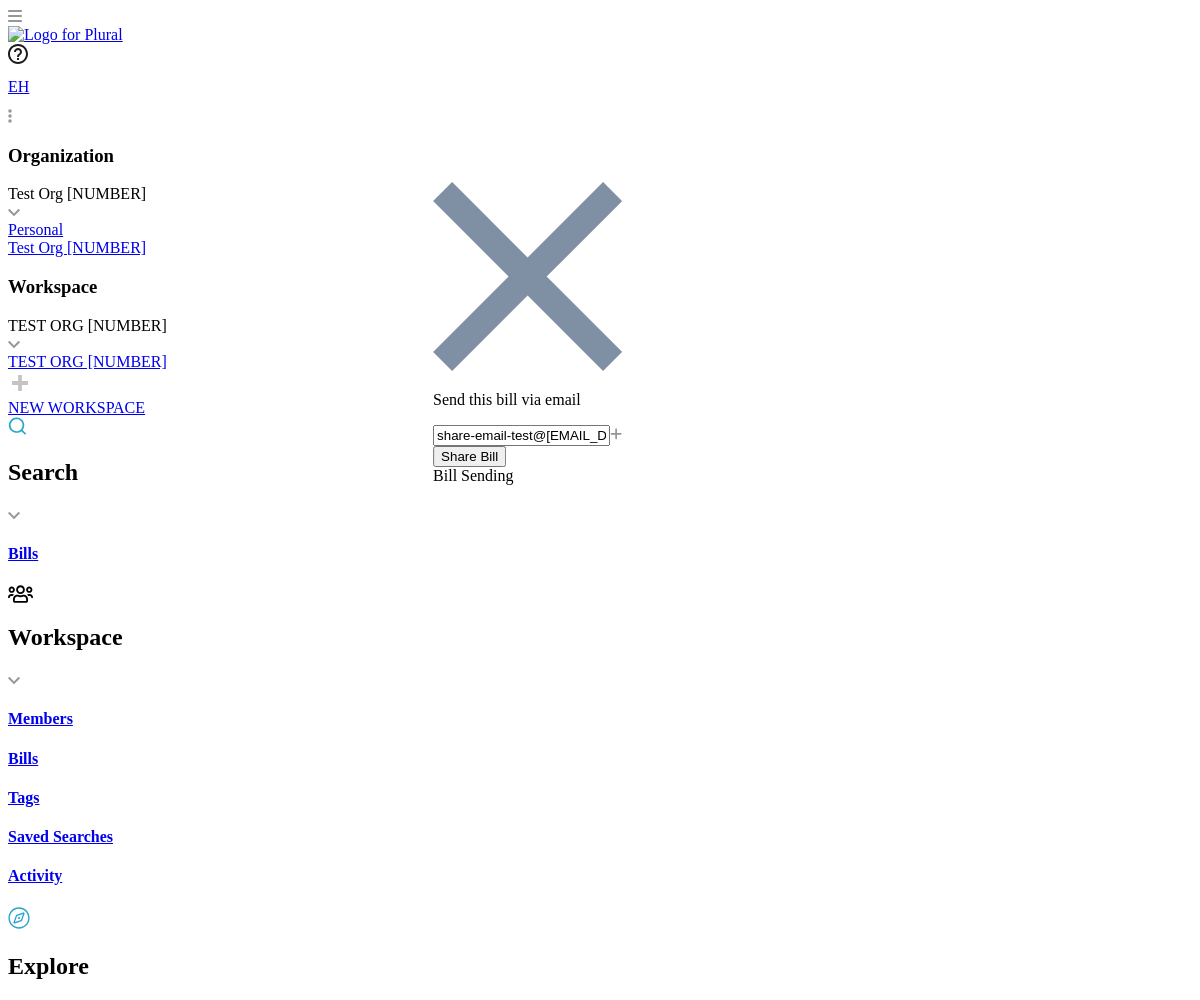 scroll, scrollTop: 0, scrollLeft: 0, axis: both 